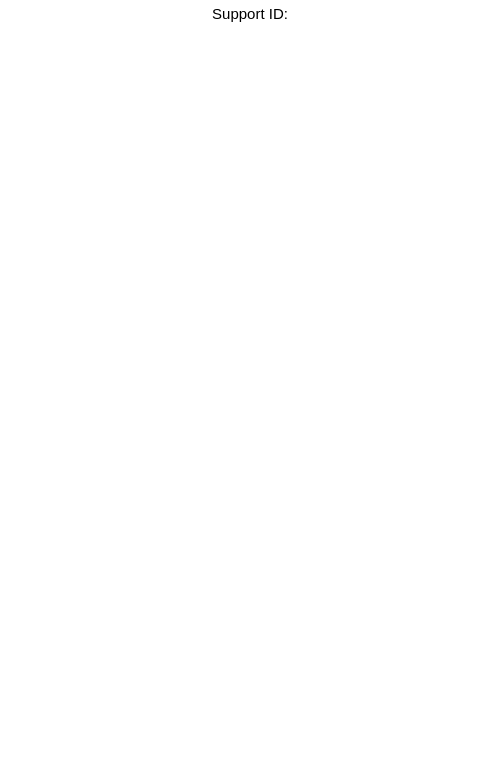 scroll, scrollTop: 0, scrollLeft: 0, axis: both 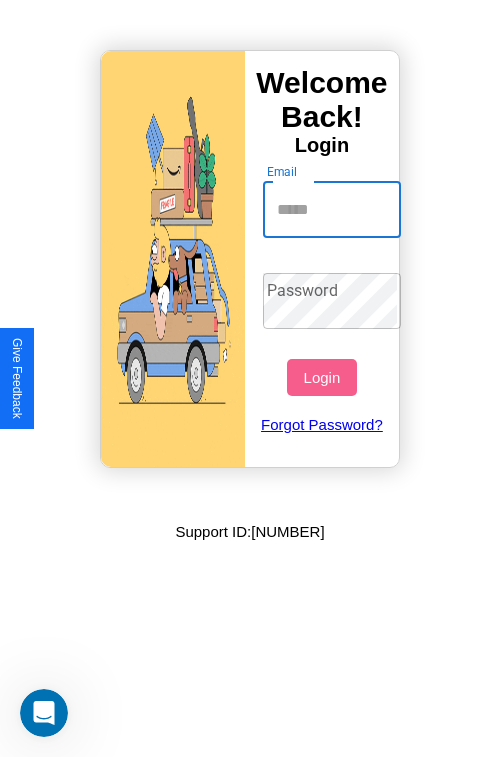 click on "Email" at bounding box center [332, 210] 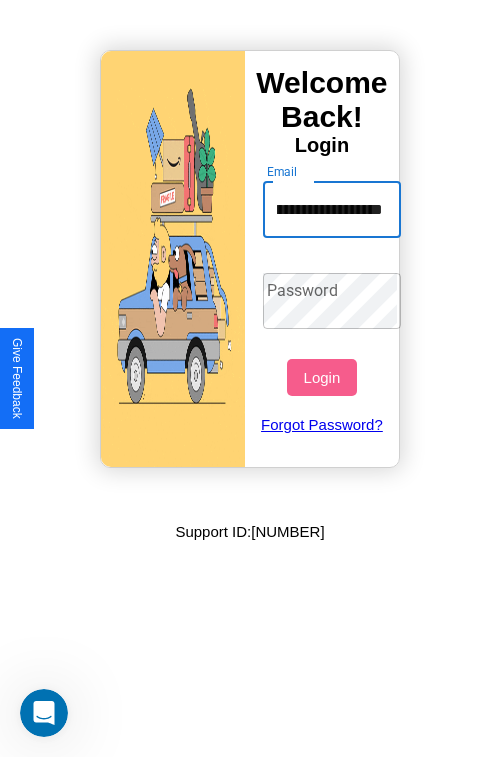 scroll, scrollTop: 0, scrollLeft: 87, axis: horizontal 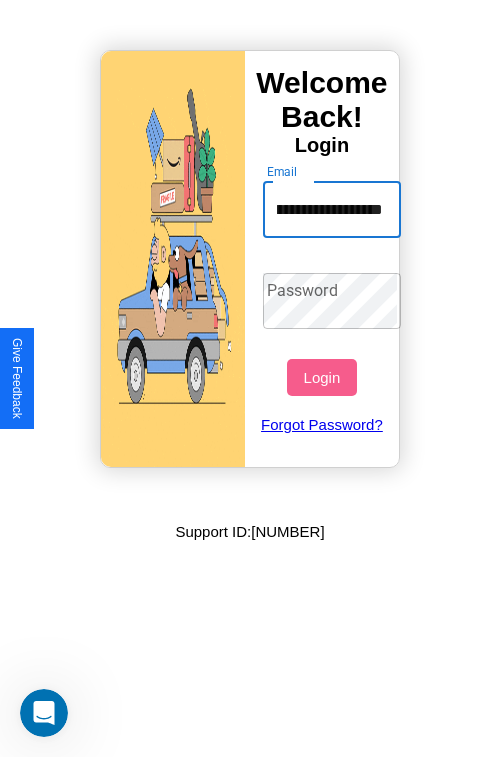 type on "**********" 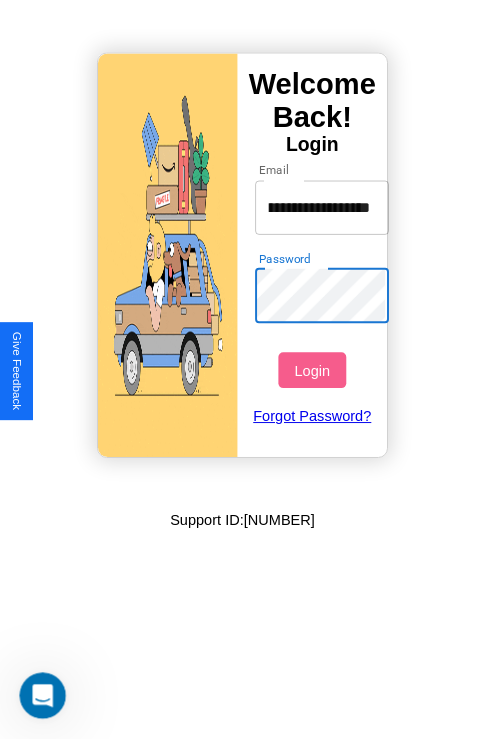 scroll, scrollTop: 0, scrollLeft: 0, axis: both 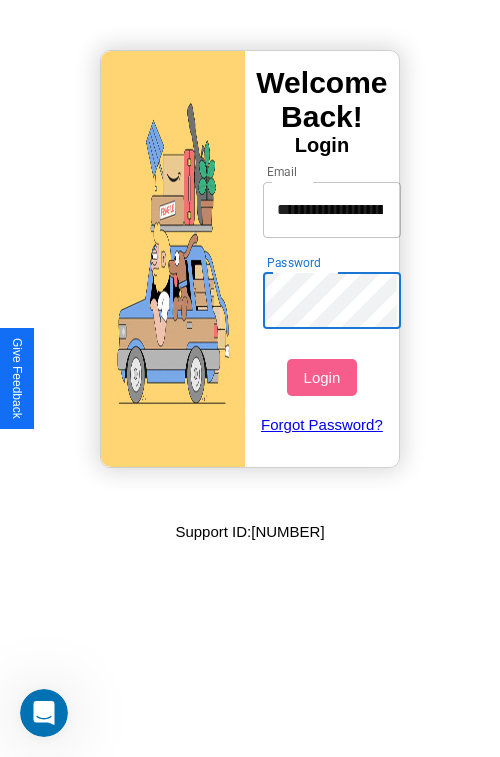 click on "Login" at bounding box center (321, 377) 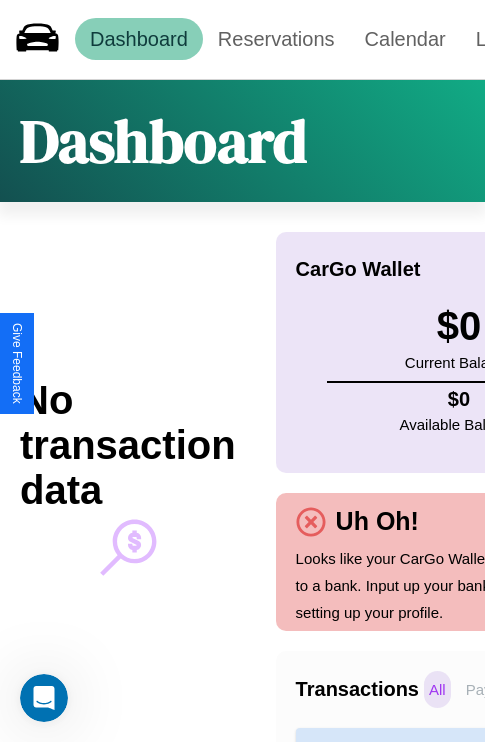 scroll, scrollTop: 0, scrollLeft: 0, axis: both 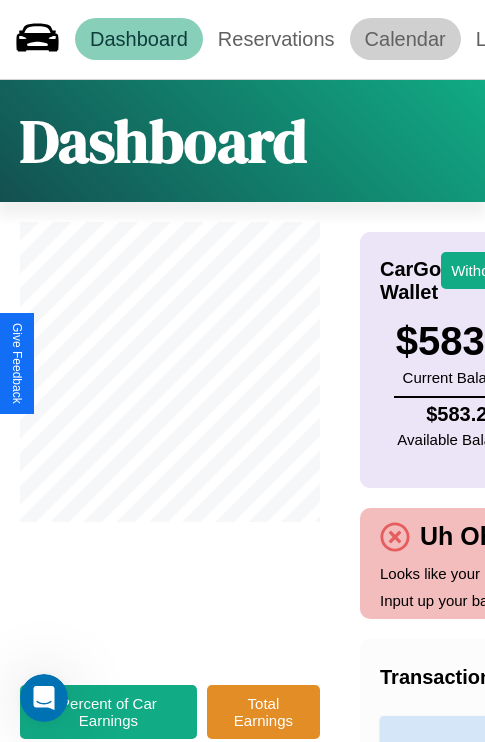 click on "Calendar" at bounding box center [405, 39] 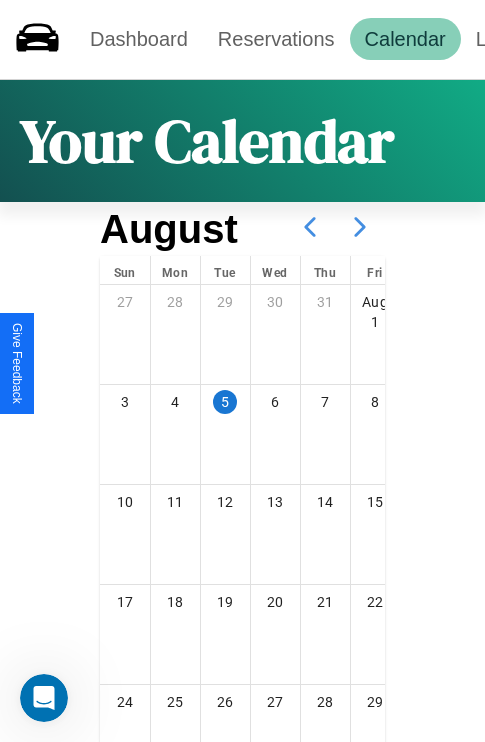 click 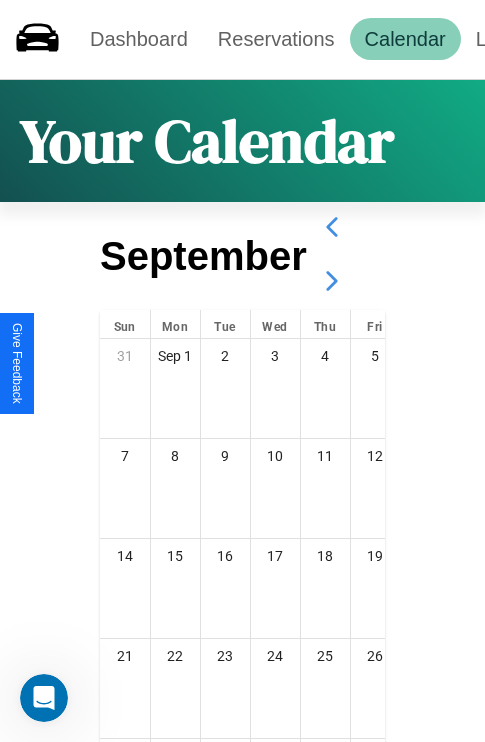click 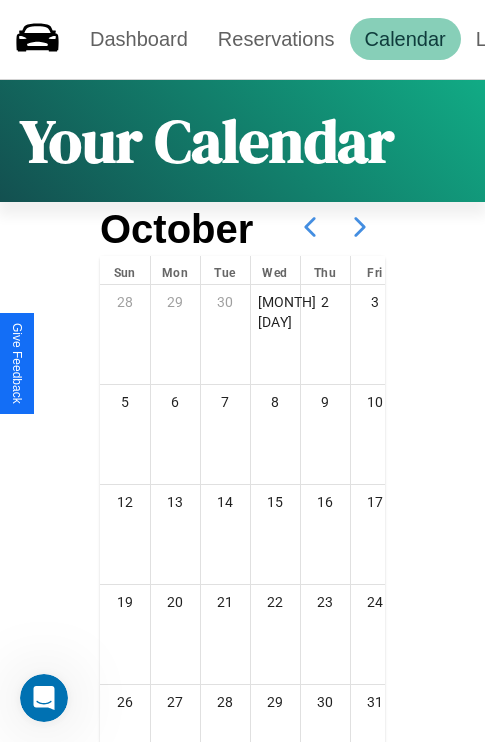 click 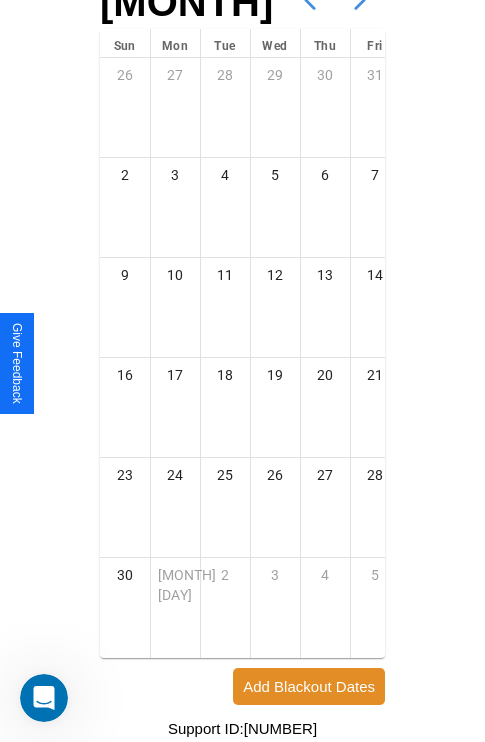 scroll, scrollTop: 296, scrollLeft: 0, axis: vertical 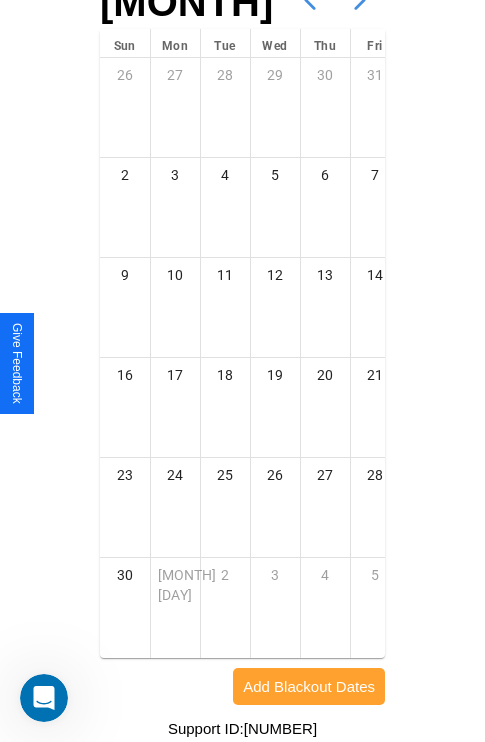 click on "Add Blackout Dates" at bounding box center (309, 686) 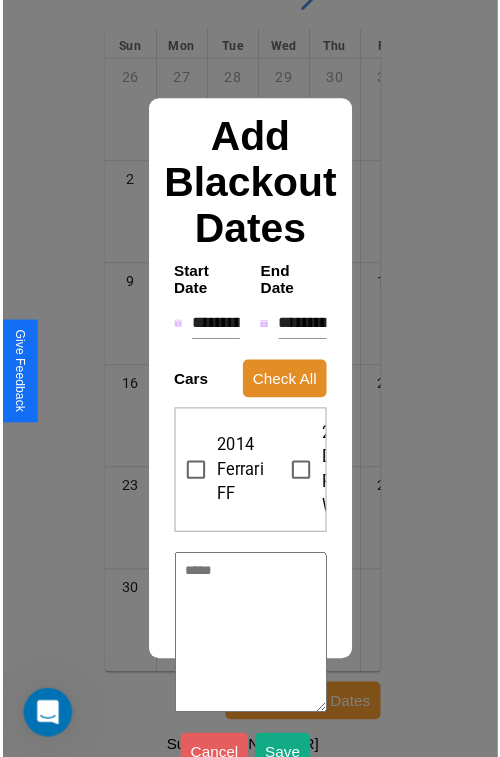 scroll, scrollTop: 281, scrollLeft: 0, axis: vertical 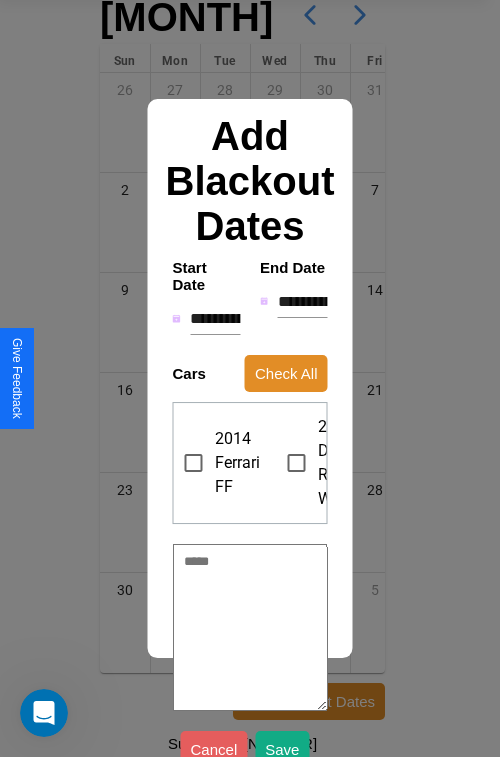 click on "**********" at bounding box center [215, 319] 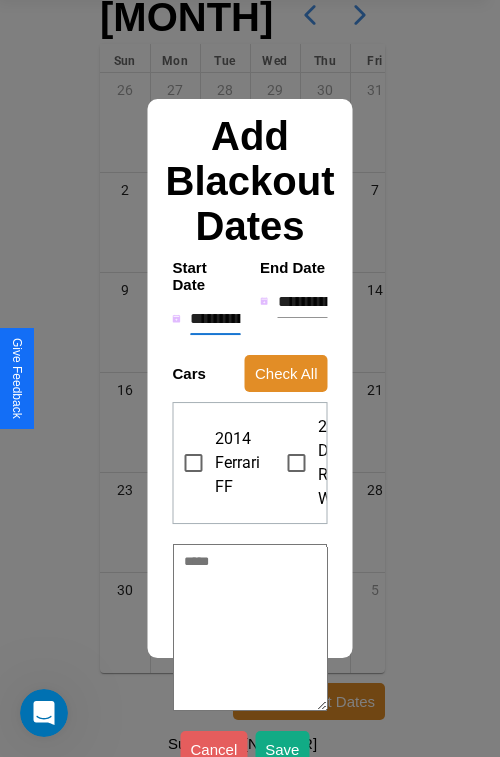 type on "********" 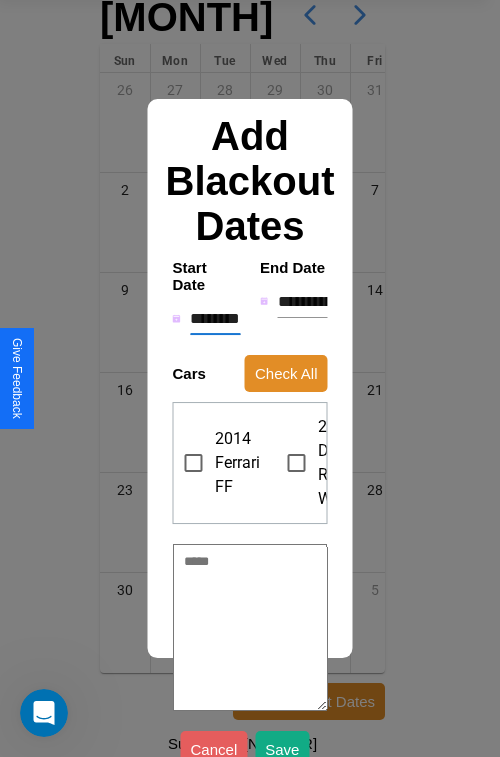 type on "*" 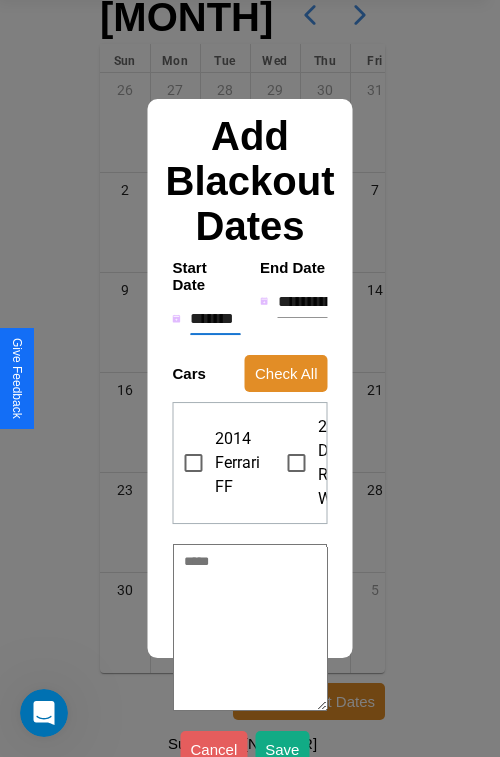 type on "*" 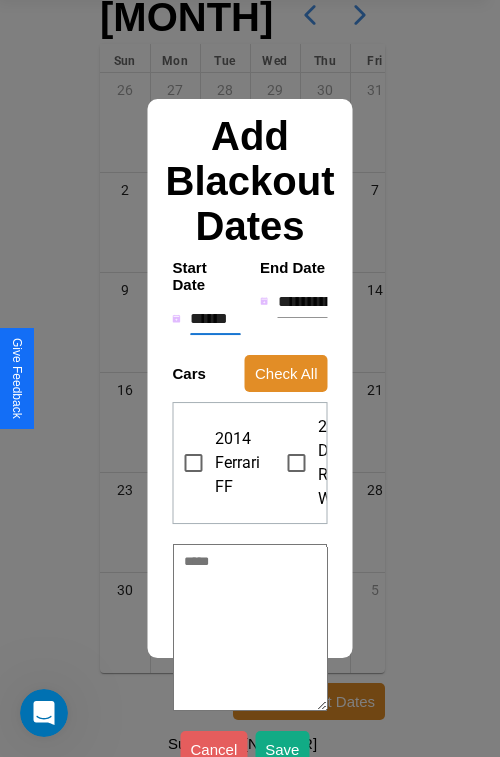 type on "*" 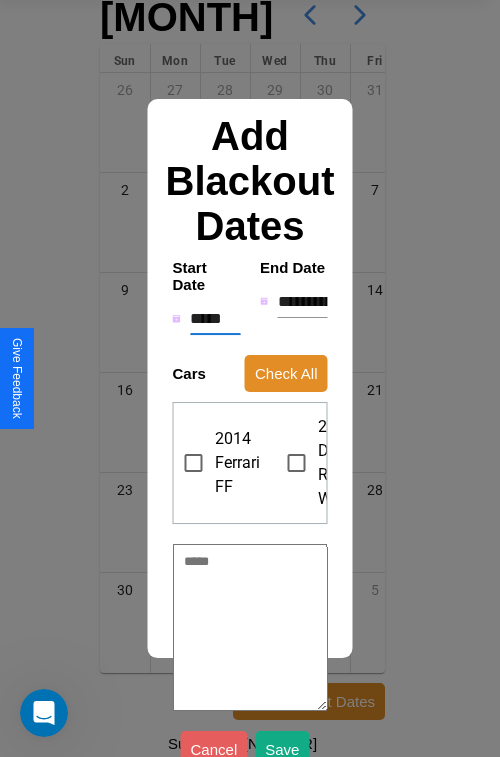 type on "*" 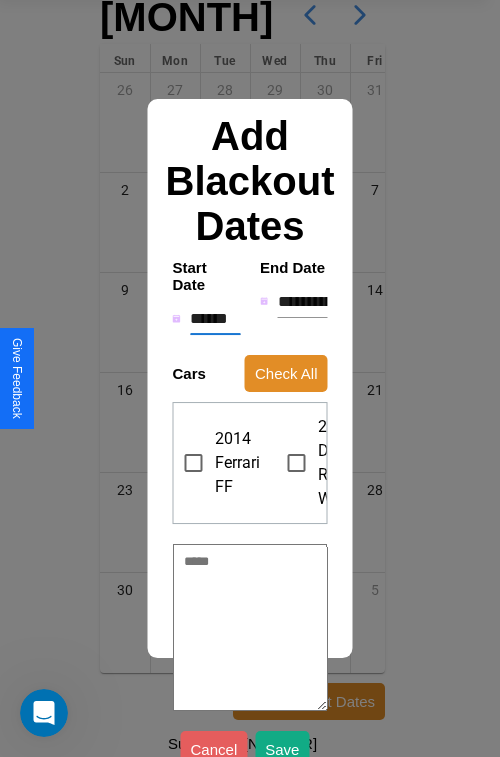 type on "*" 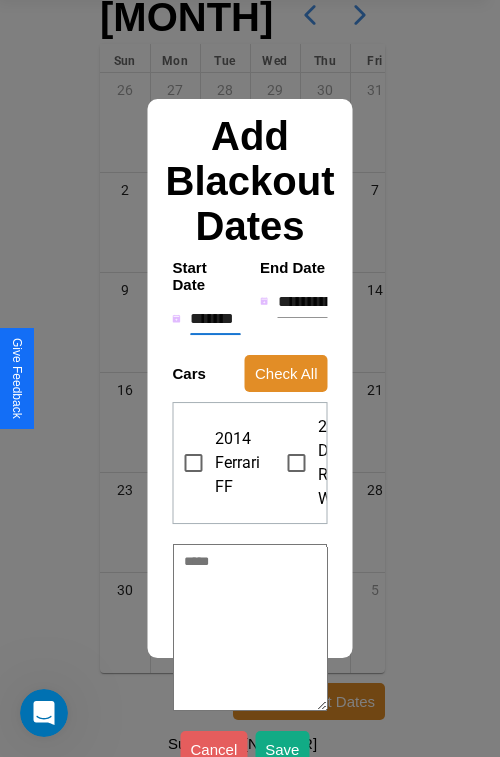 type on "*" 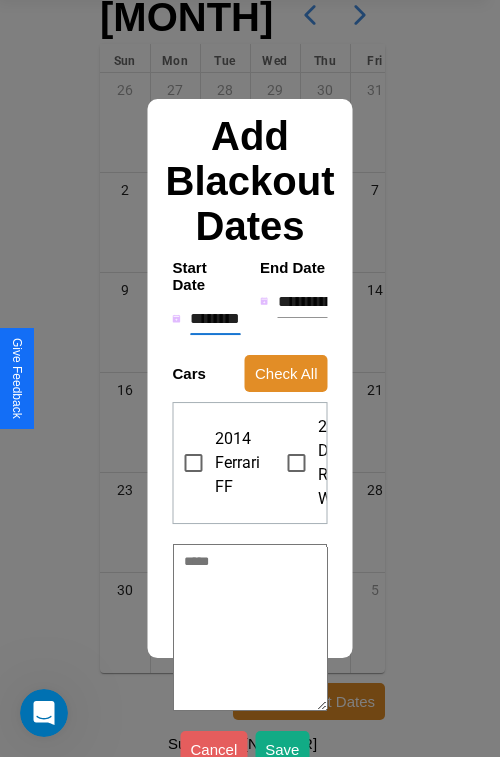 type on "*" 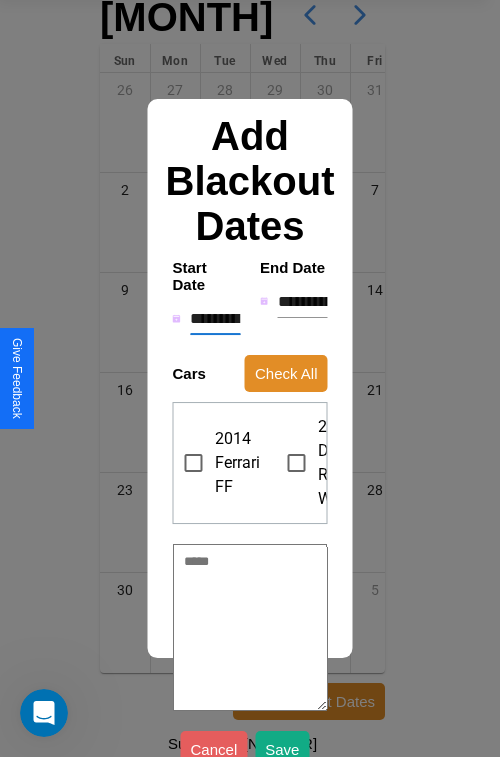 type on "*" 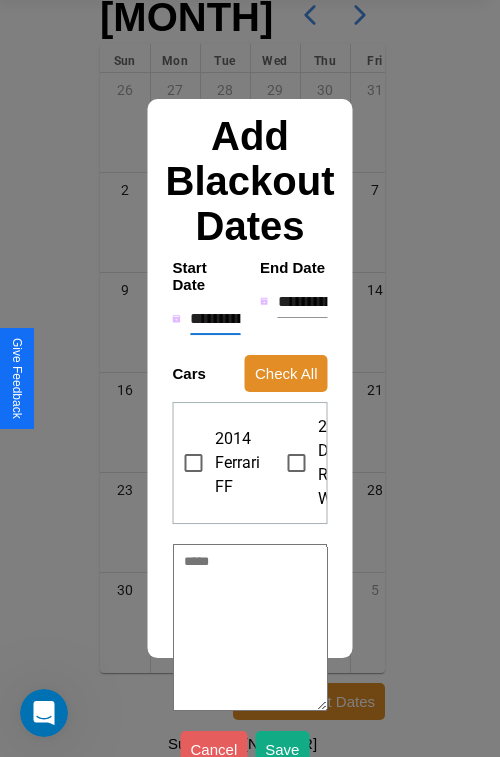 type on "*" 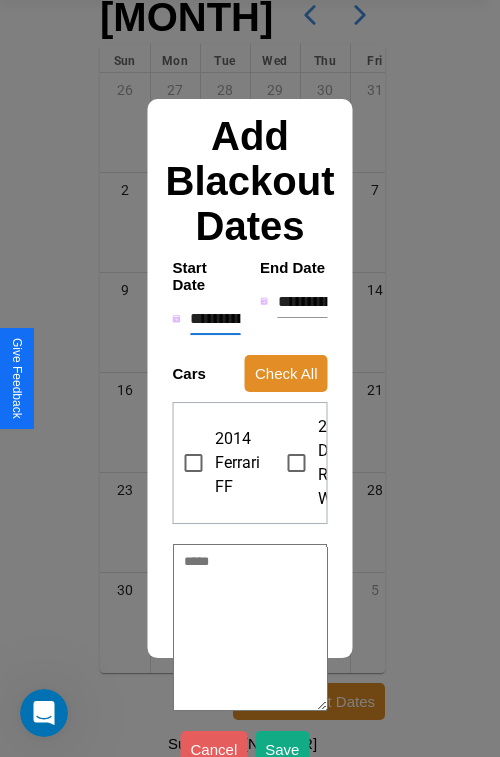 type on "*" 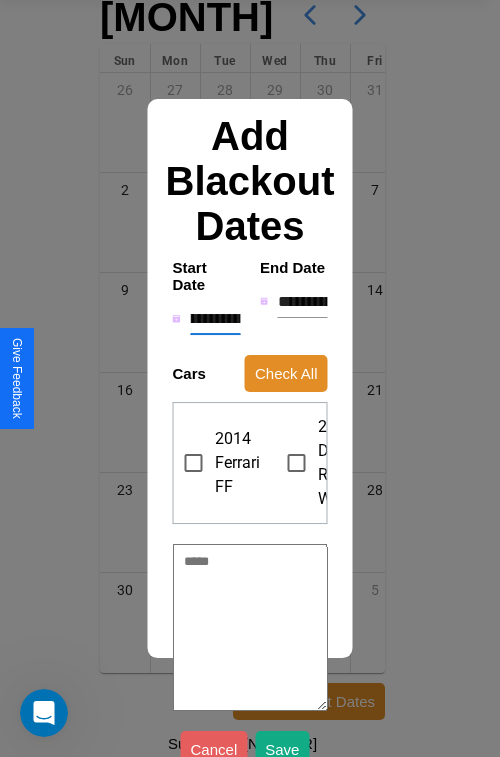 type on "**********" 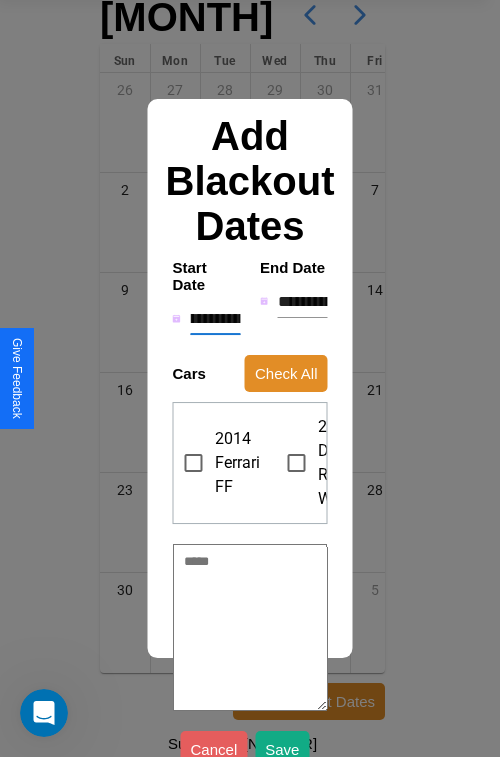type on "*" 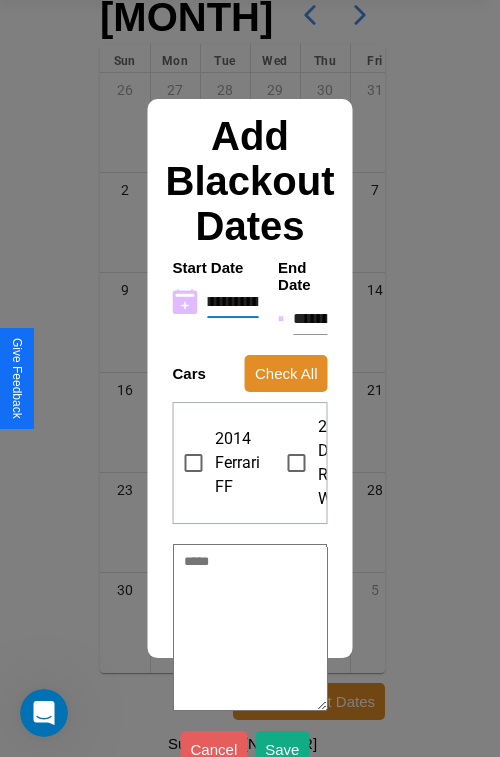 type on "**********" 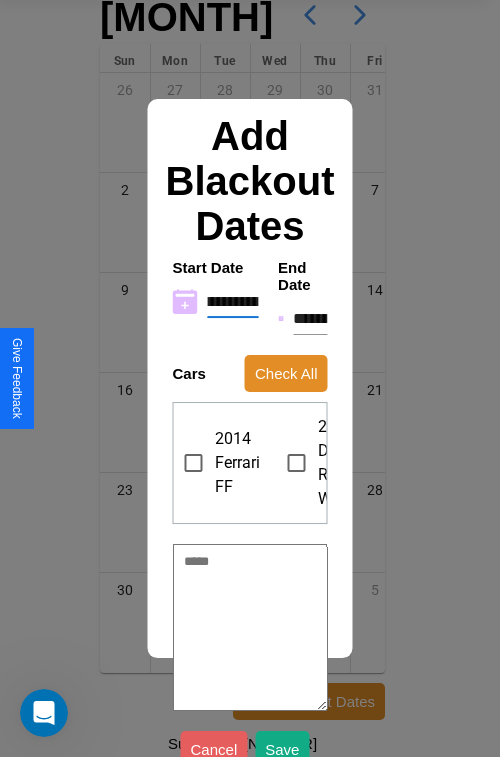 type on "*" 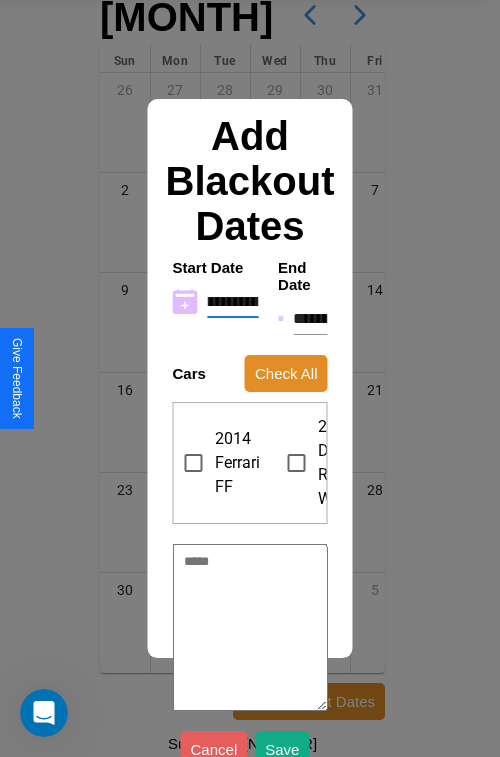 type on "**********" 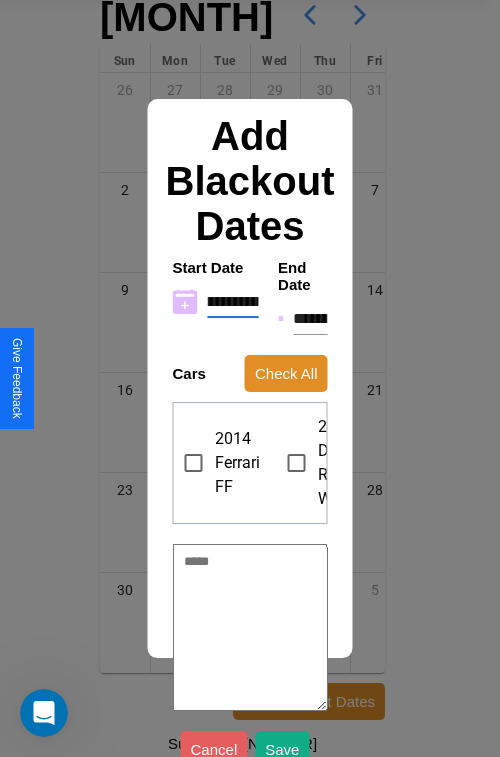 type on "*" 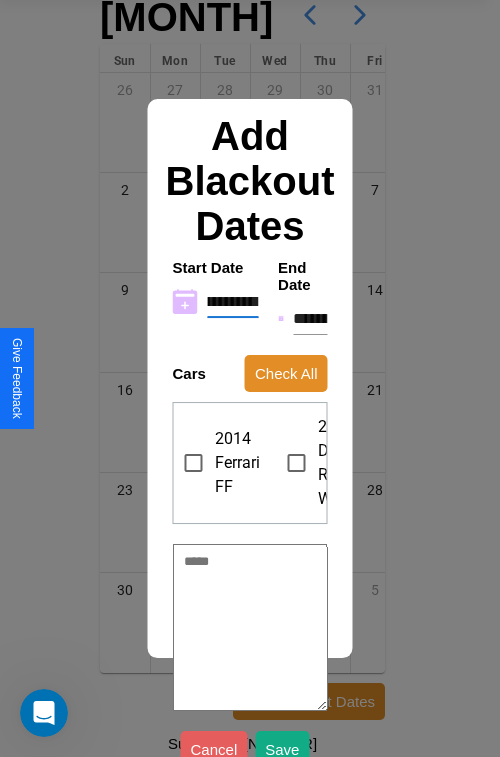 type on "**********" 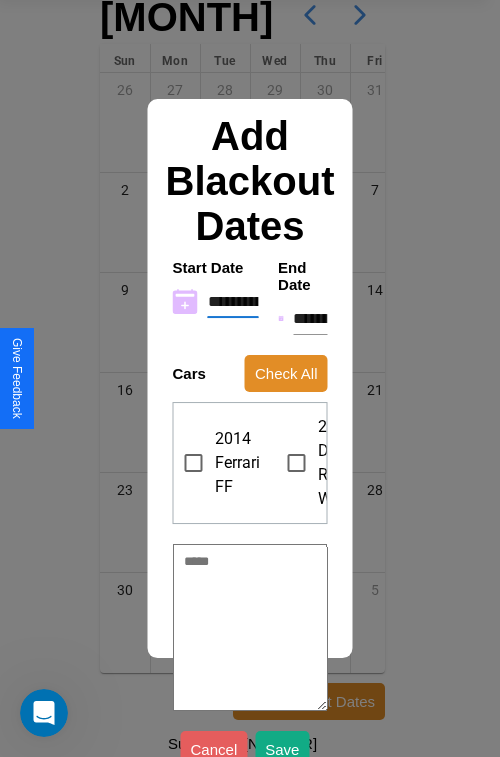 click on "**********" at bounding box center (310, 319) 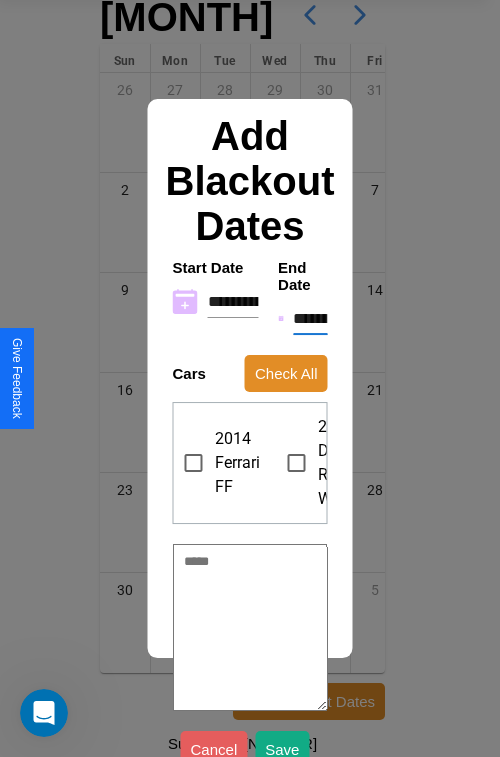 type on "********" 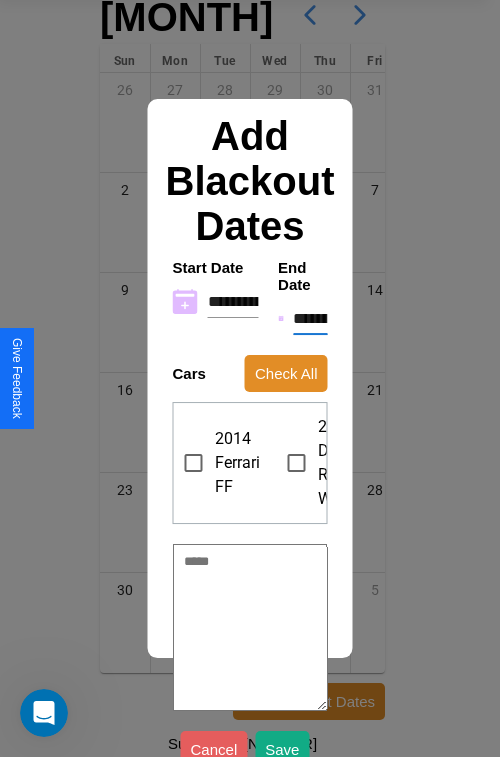 type on "*" 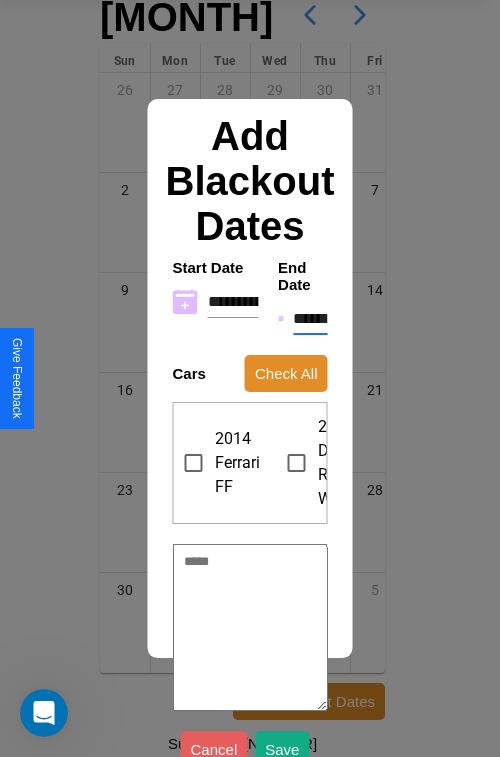 type on "*" 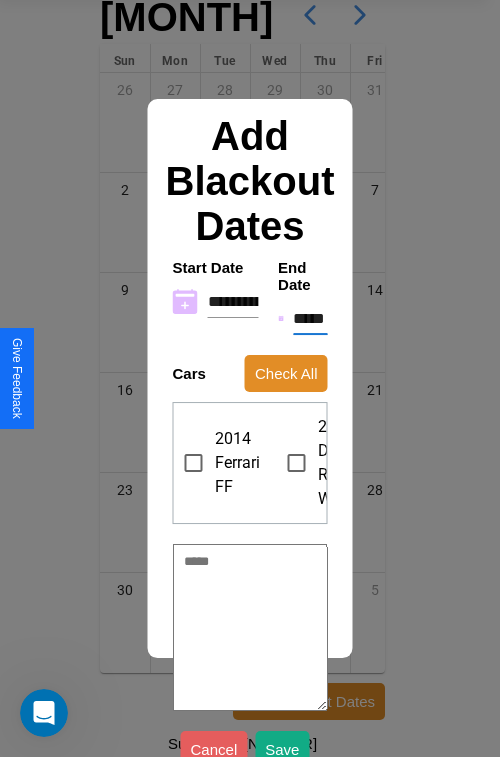 type on "*" 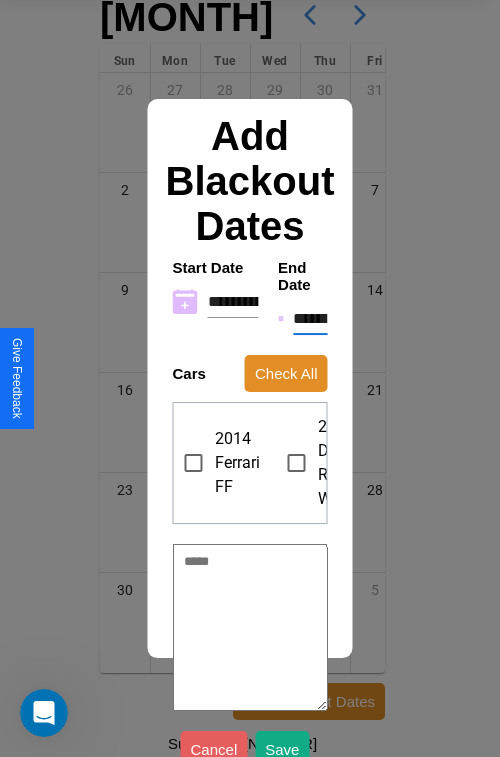 type on "*" 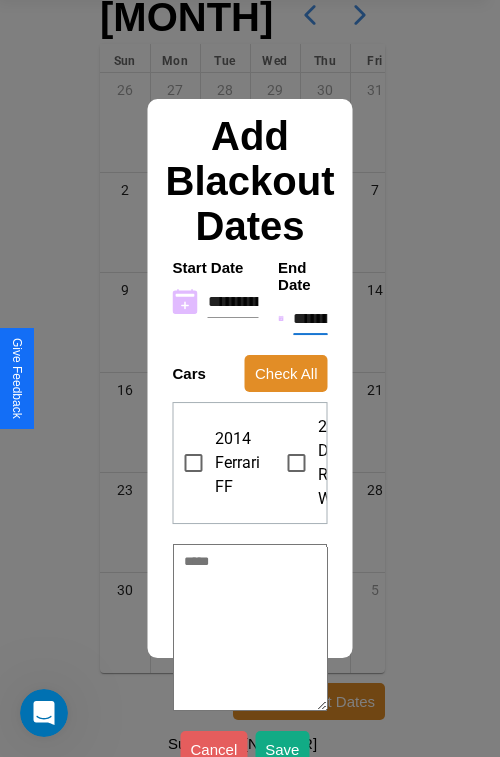 type on "*" 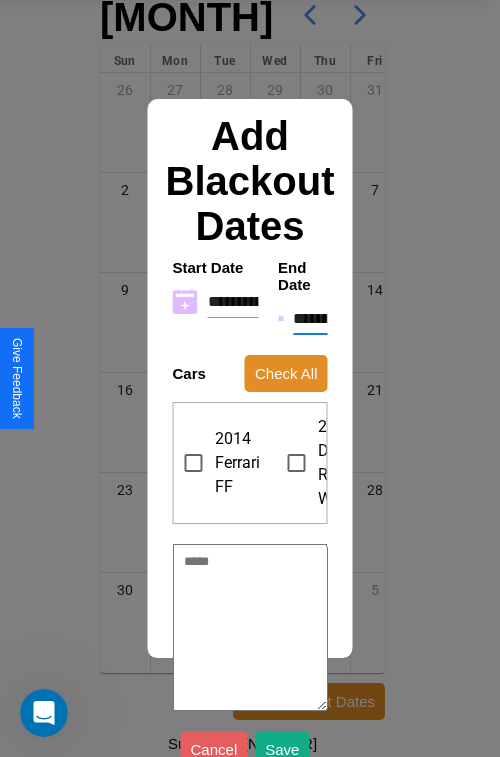 type on "*" 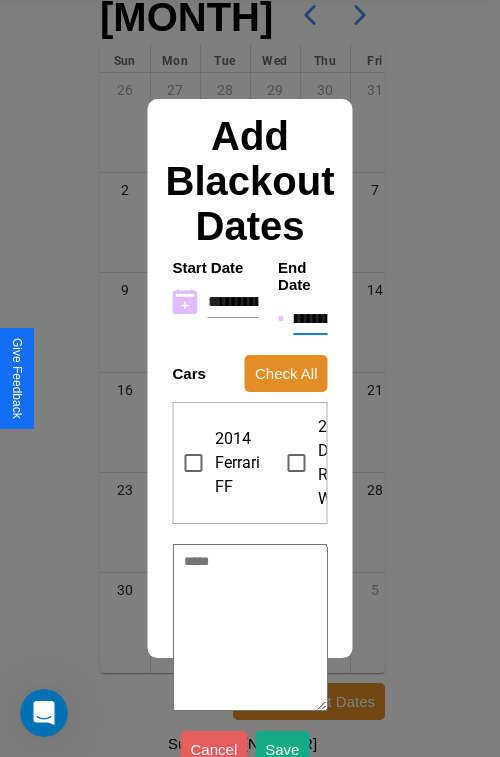 type on "**********" 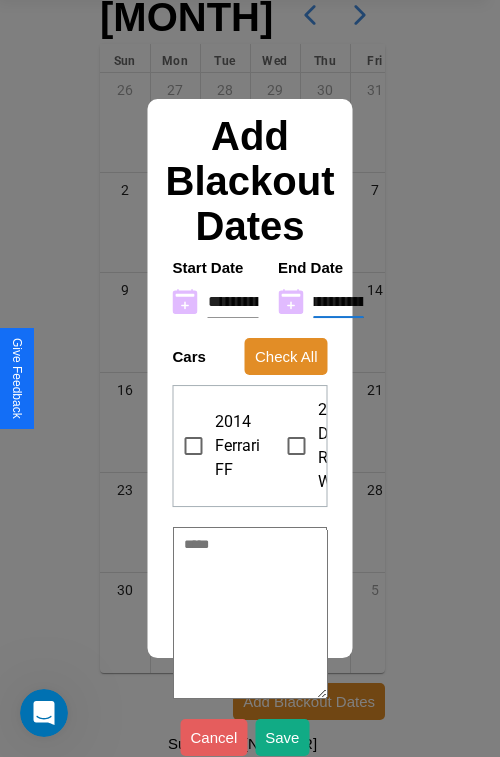 type on "**********" 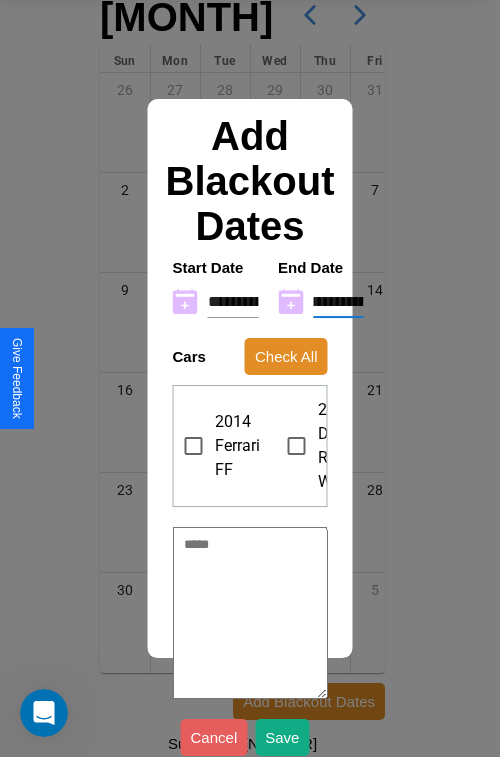 type on "*" 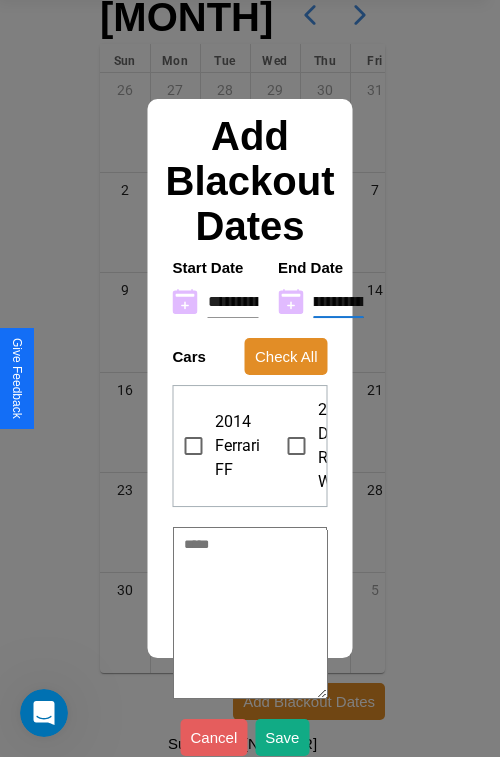 type on "**********" 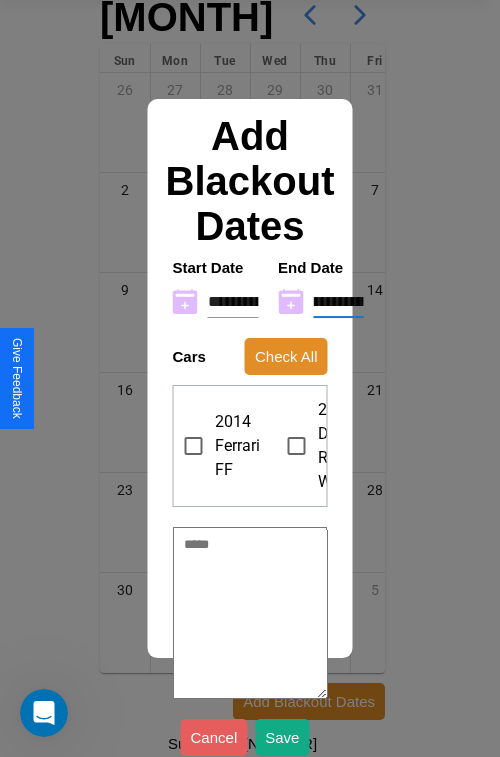 type on "*" 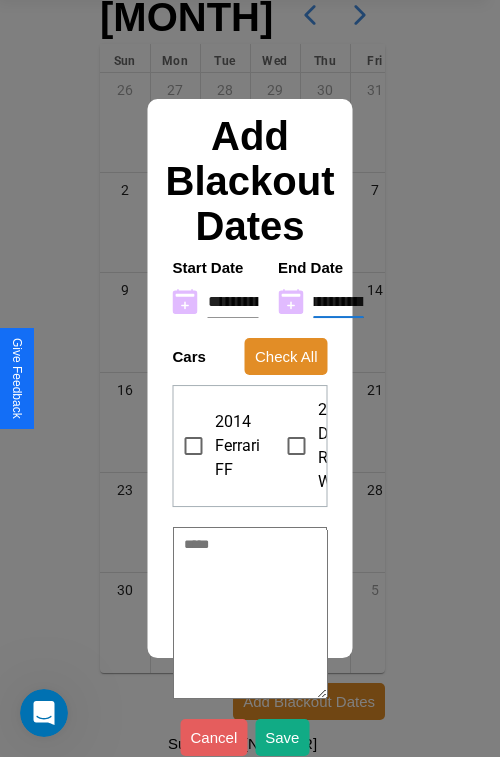 scroll, scrollTop: 6, scrollLeft: 57, axis: both 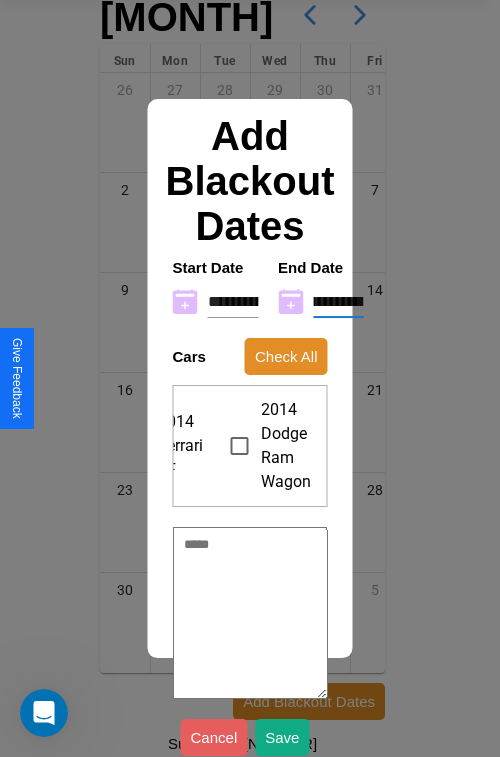 type on "**********" 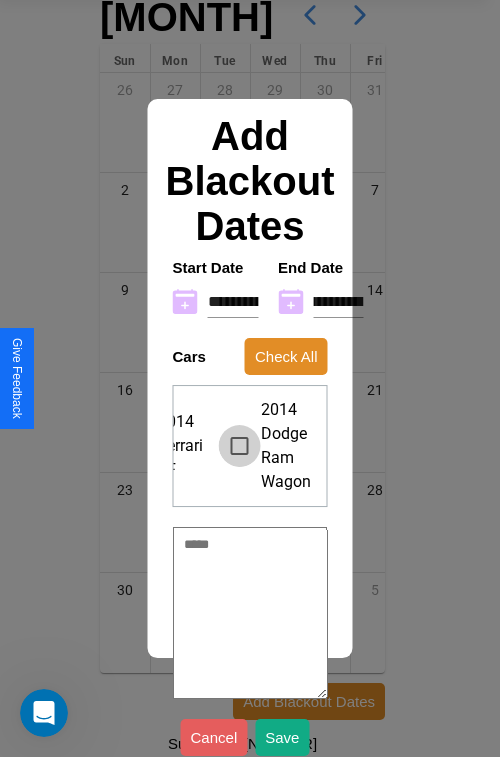 scroll, scrollTop: 0, scrollLeft: 0, axis: both 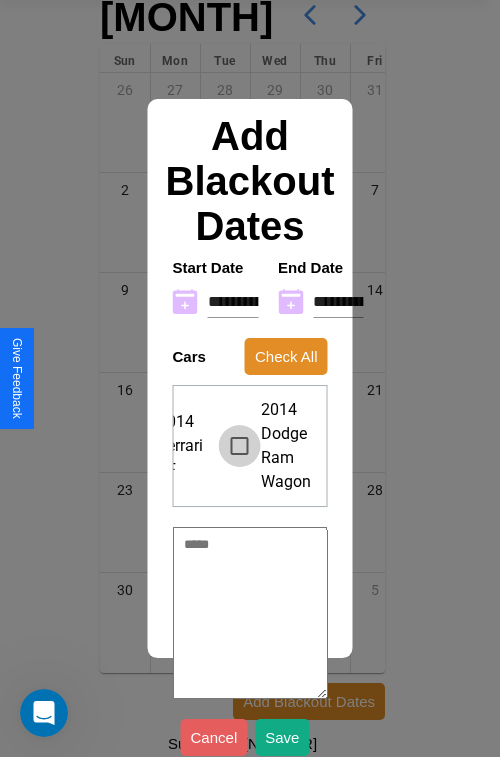type on "*" 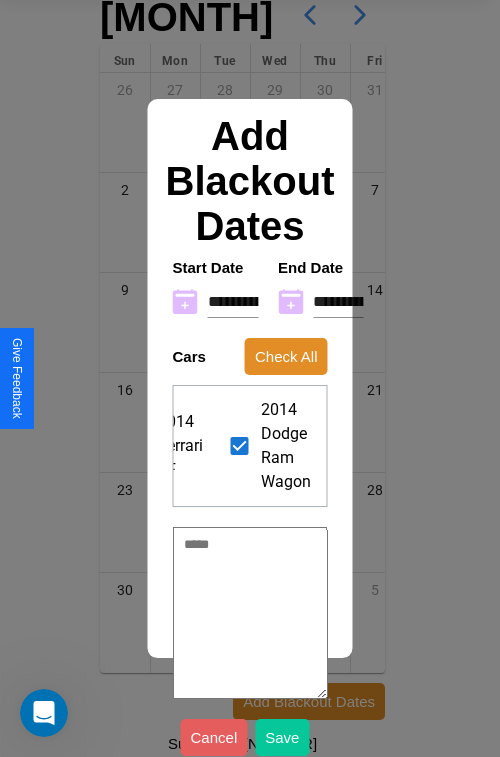 click on "Save" at bounding box center [282, 737] 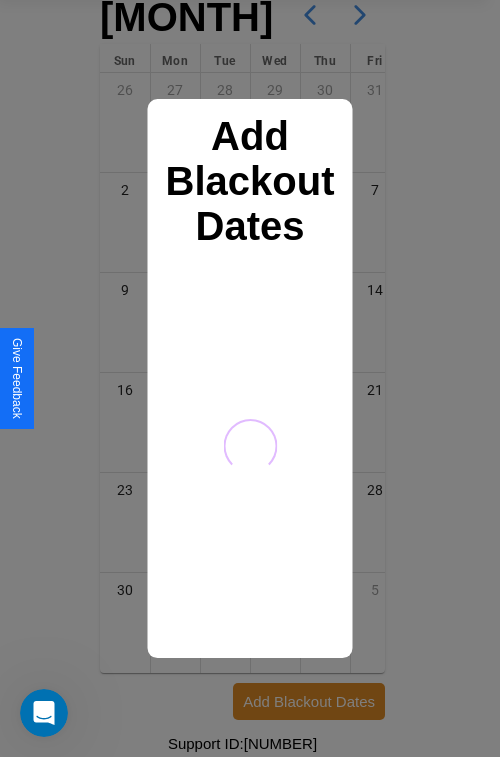 scroll, scrollTop: 0, scrollLeft: 0, axis: both 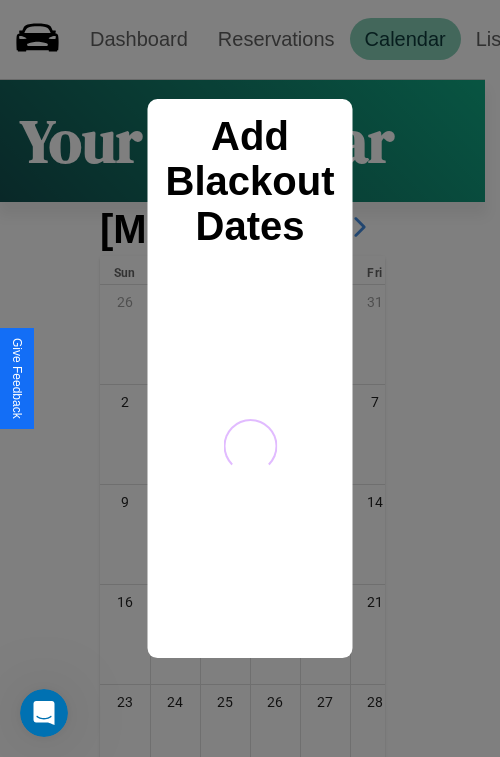 click at bounding box center (250, 378) 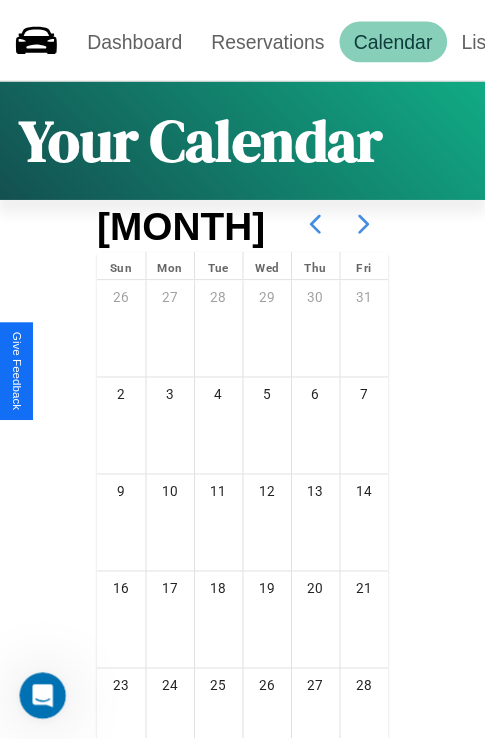 scroll, scrollTop: 227, scrollLeft: 0, axis: vertical 